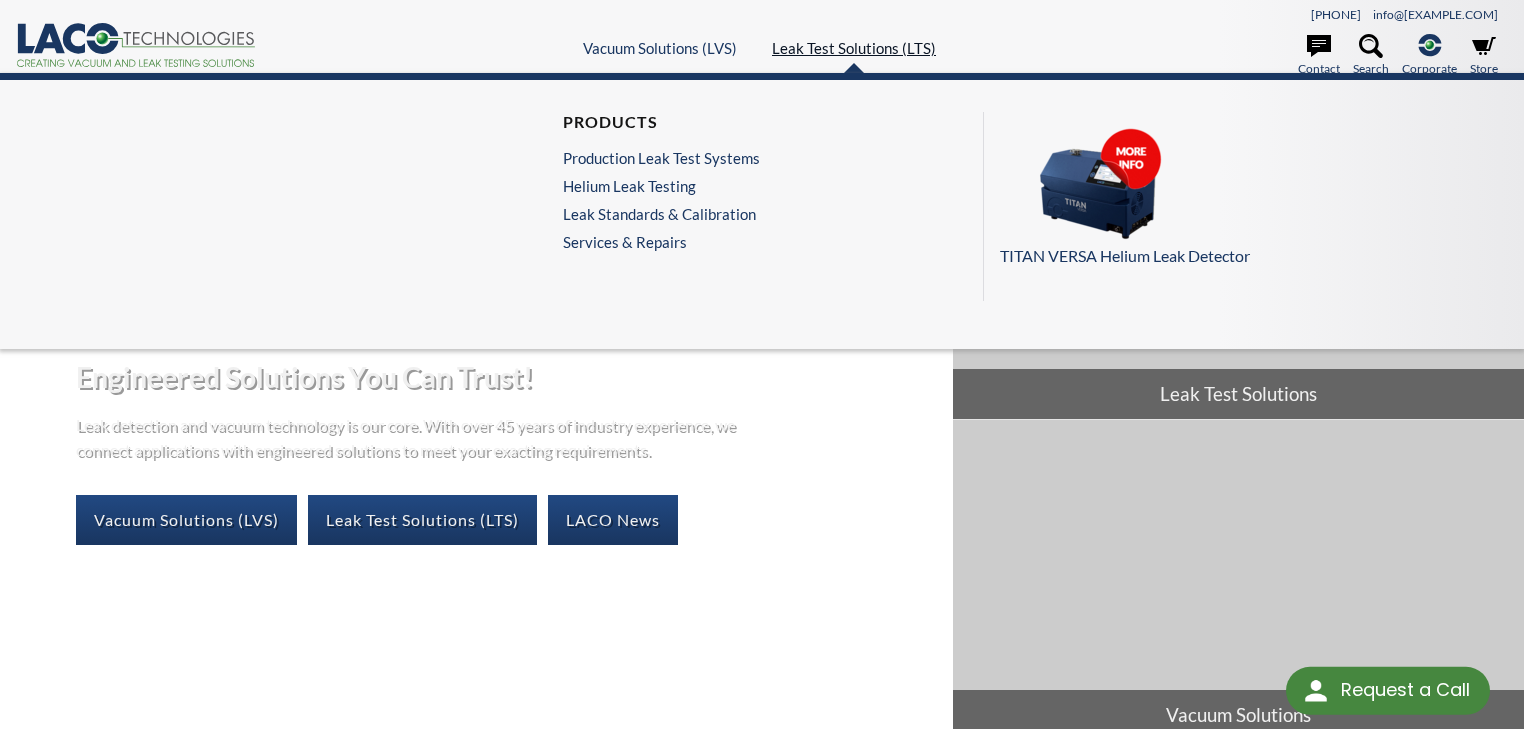 scroll, scrollTop: 0, scrollLeft: 0, axis: both 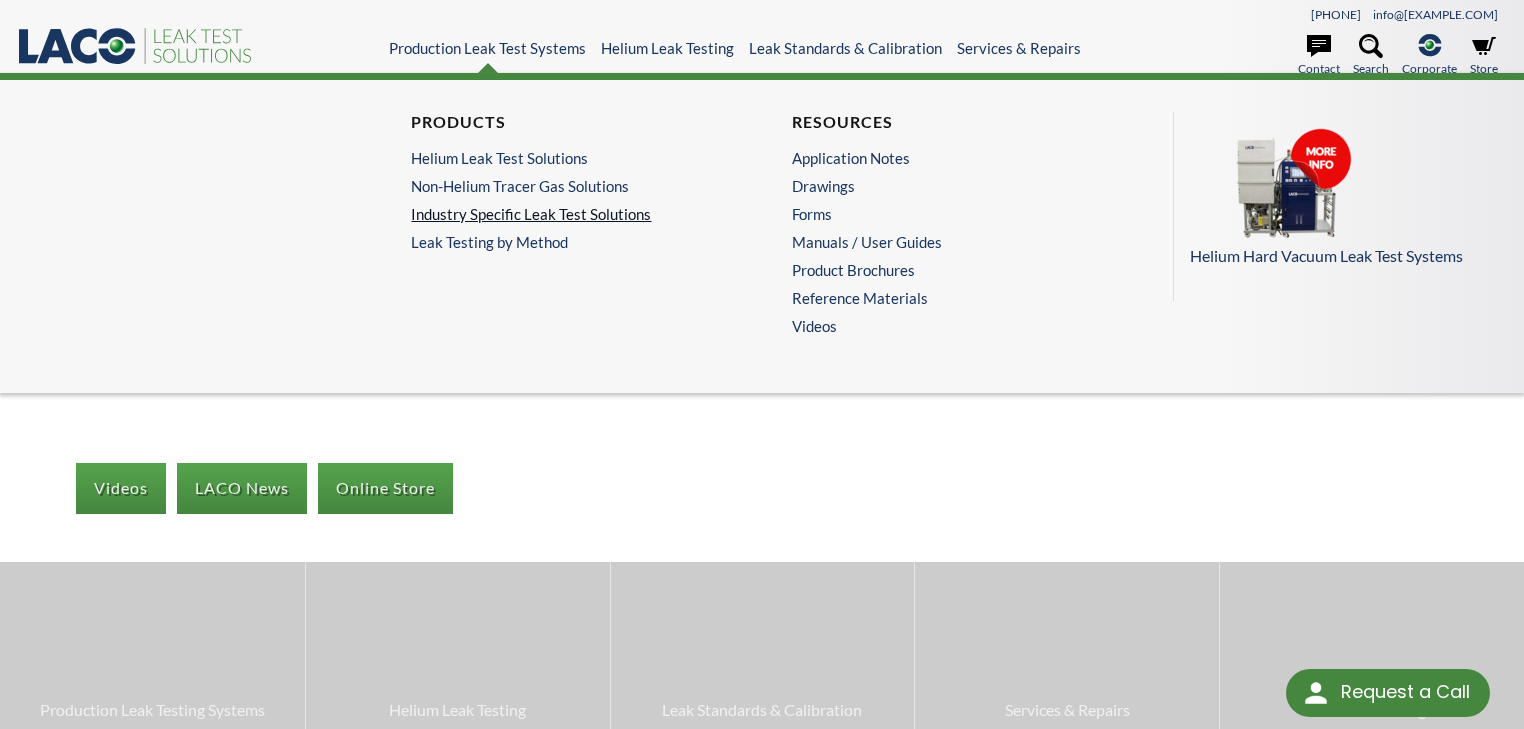 click on "Industry Specific Leak Test Solutions" at bounding box center [566, 214] 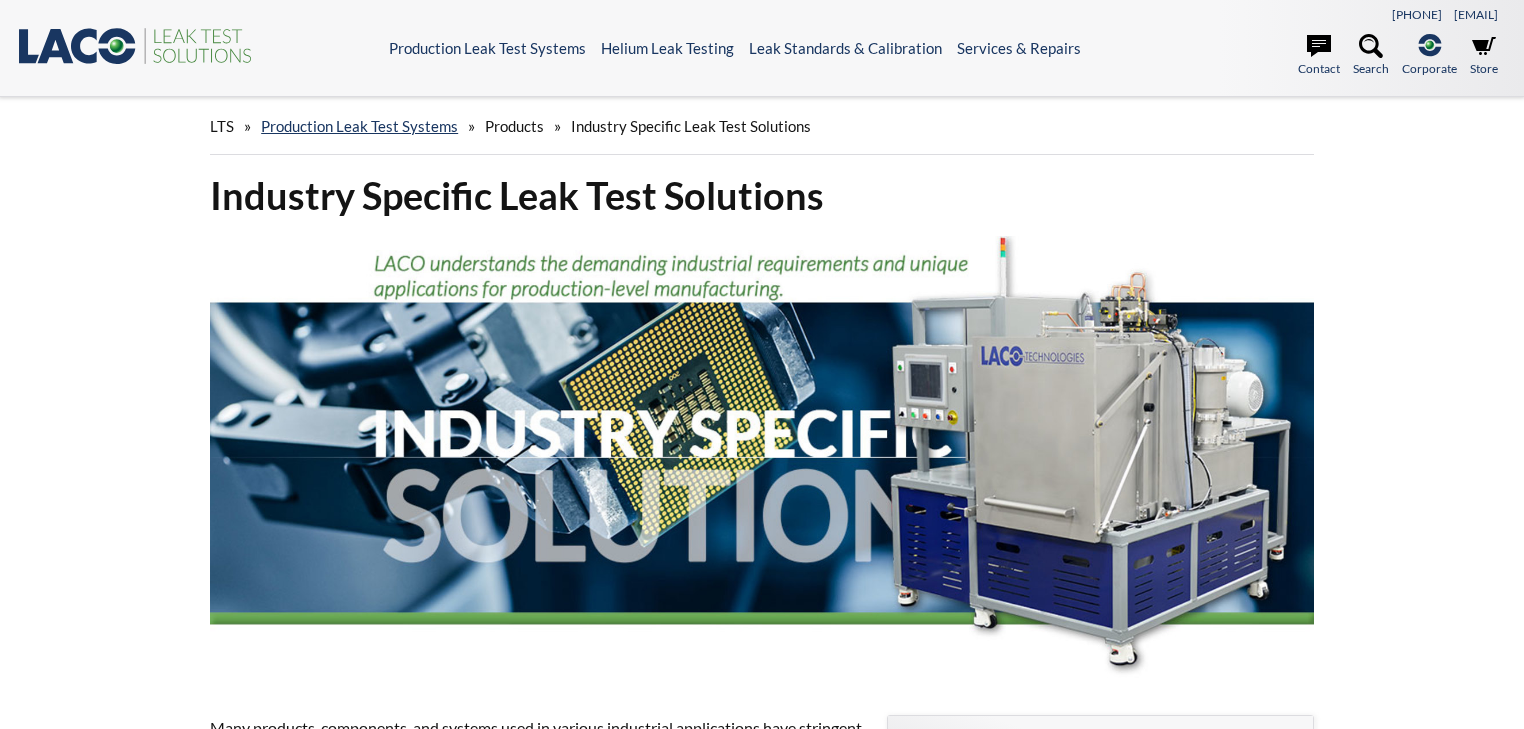 scroll, scrollTop: 0, scrollLeft: 0, axis: both 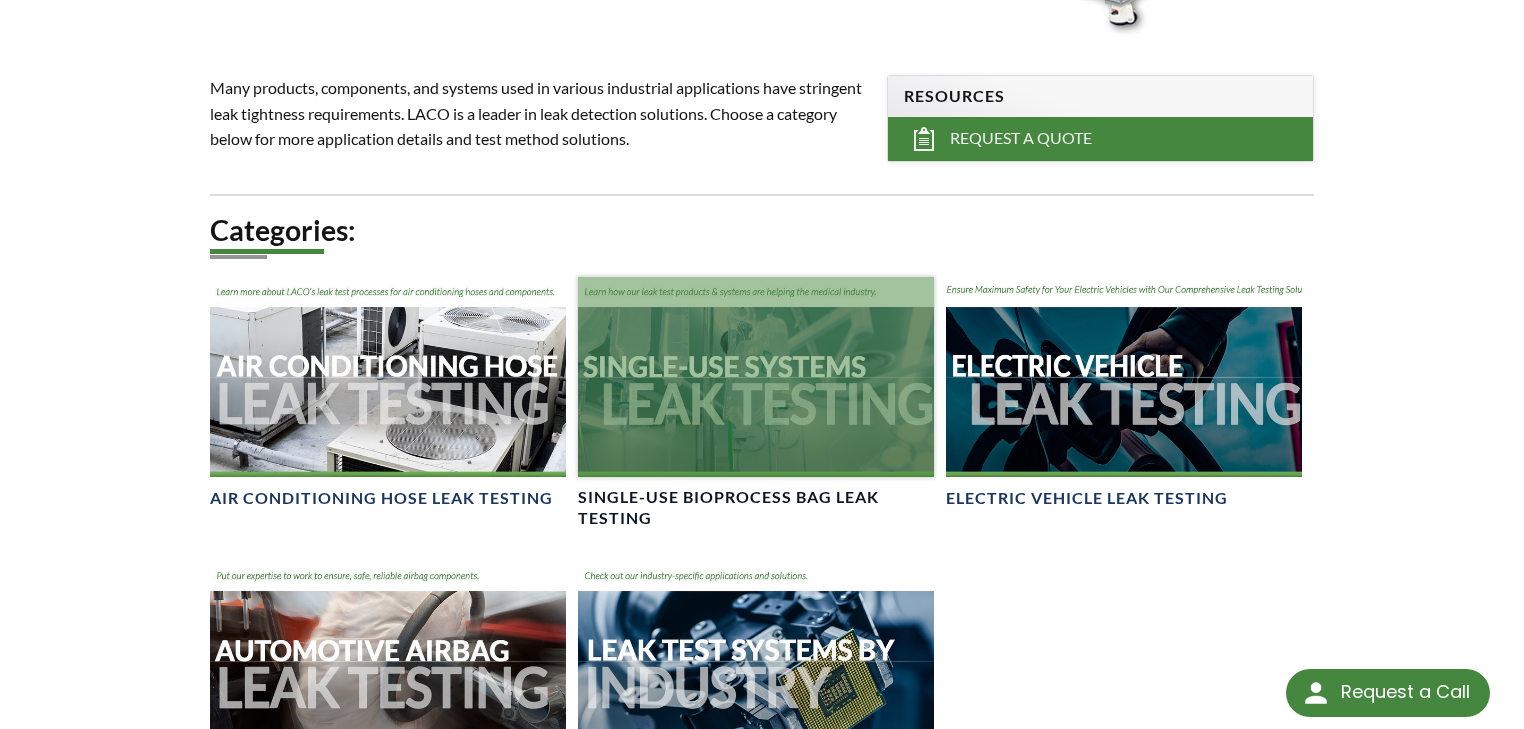click at bounding box center (756, 377) 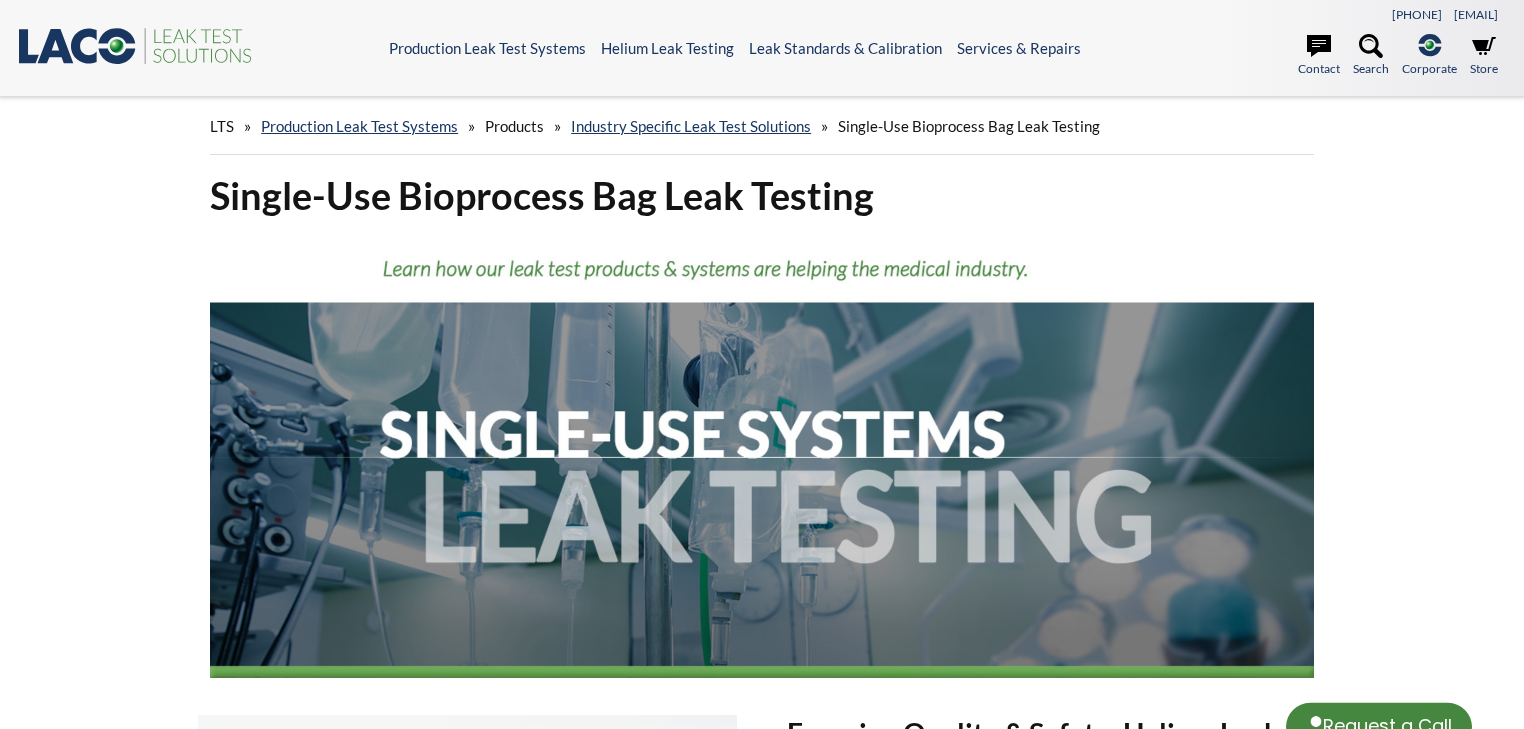 scroll, scrollTop: 0, scrollLeft: 0, axis: both 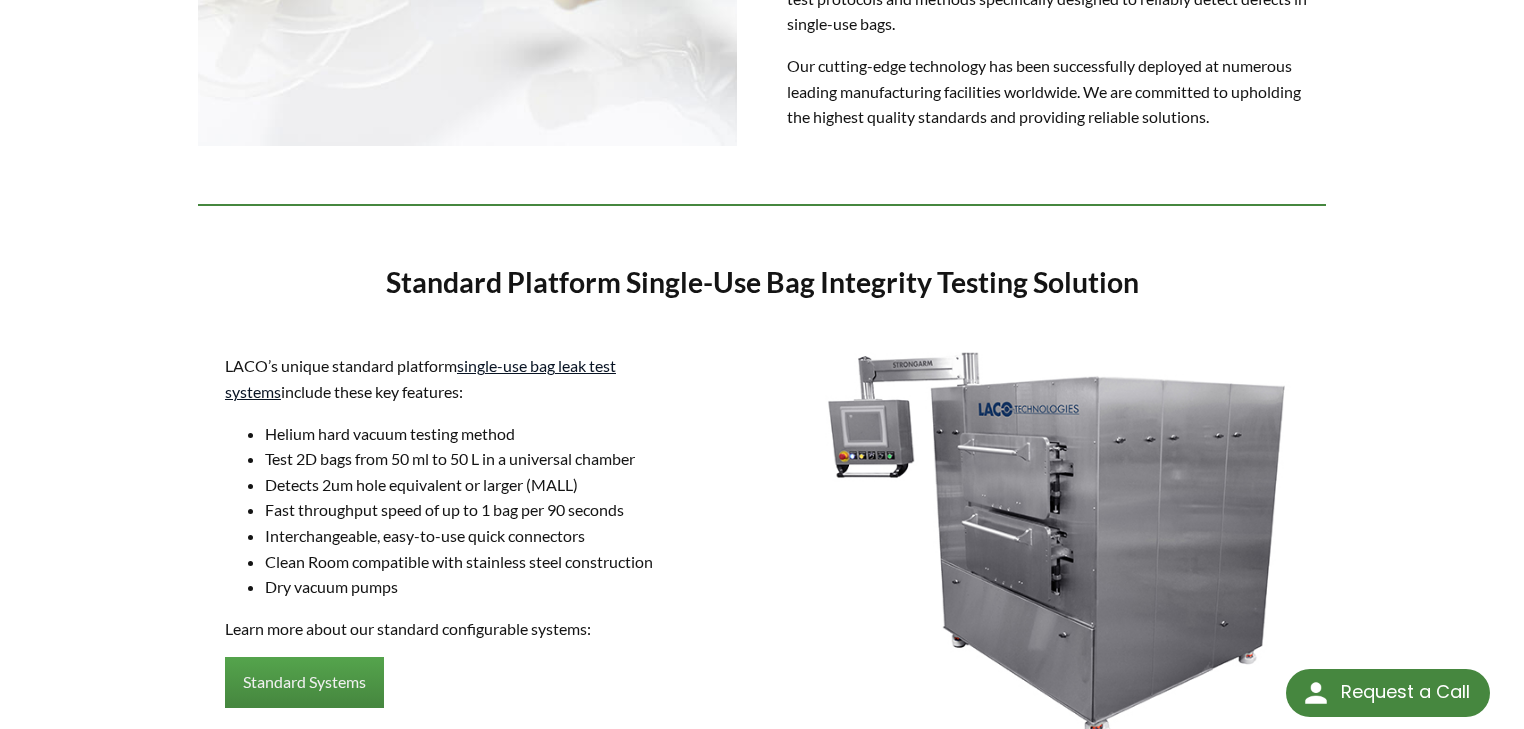 click on "single-use bag leak test systems" at bounding box center [420, 378] 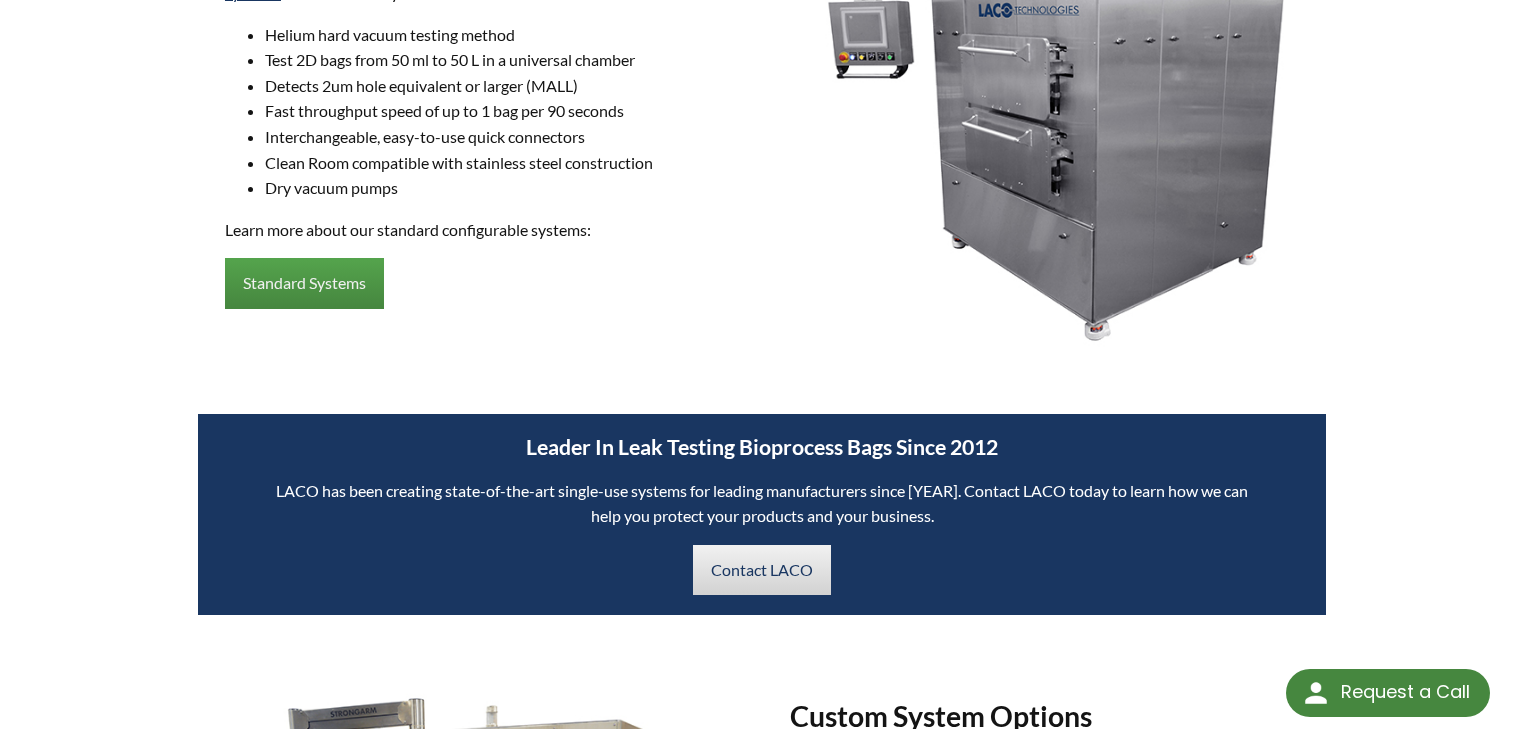 scroll, scrollTop: 1448, scrollLeft: 0, axis: vertical 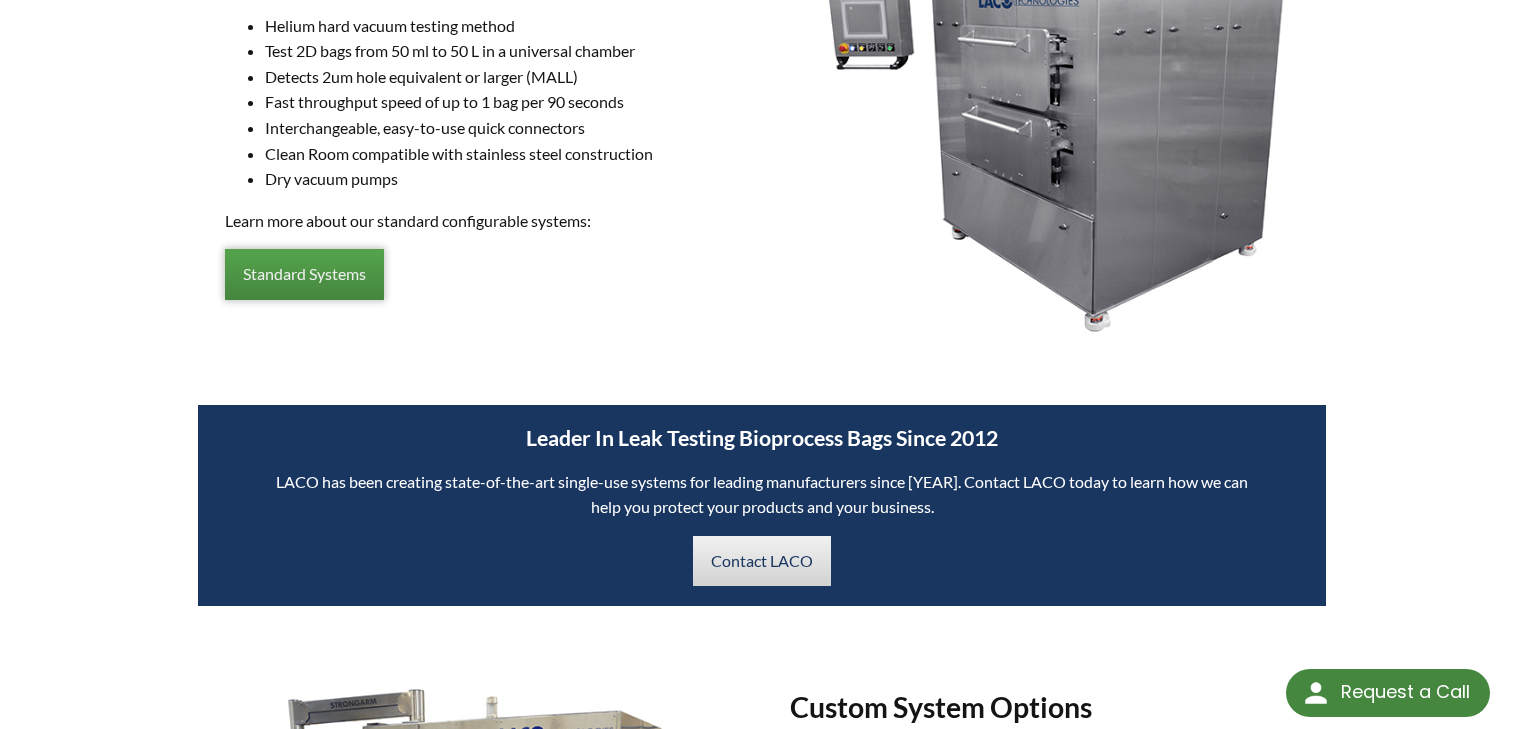 click on "Standard Systems" at bounding box center (304, 274) 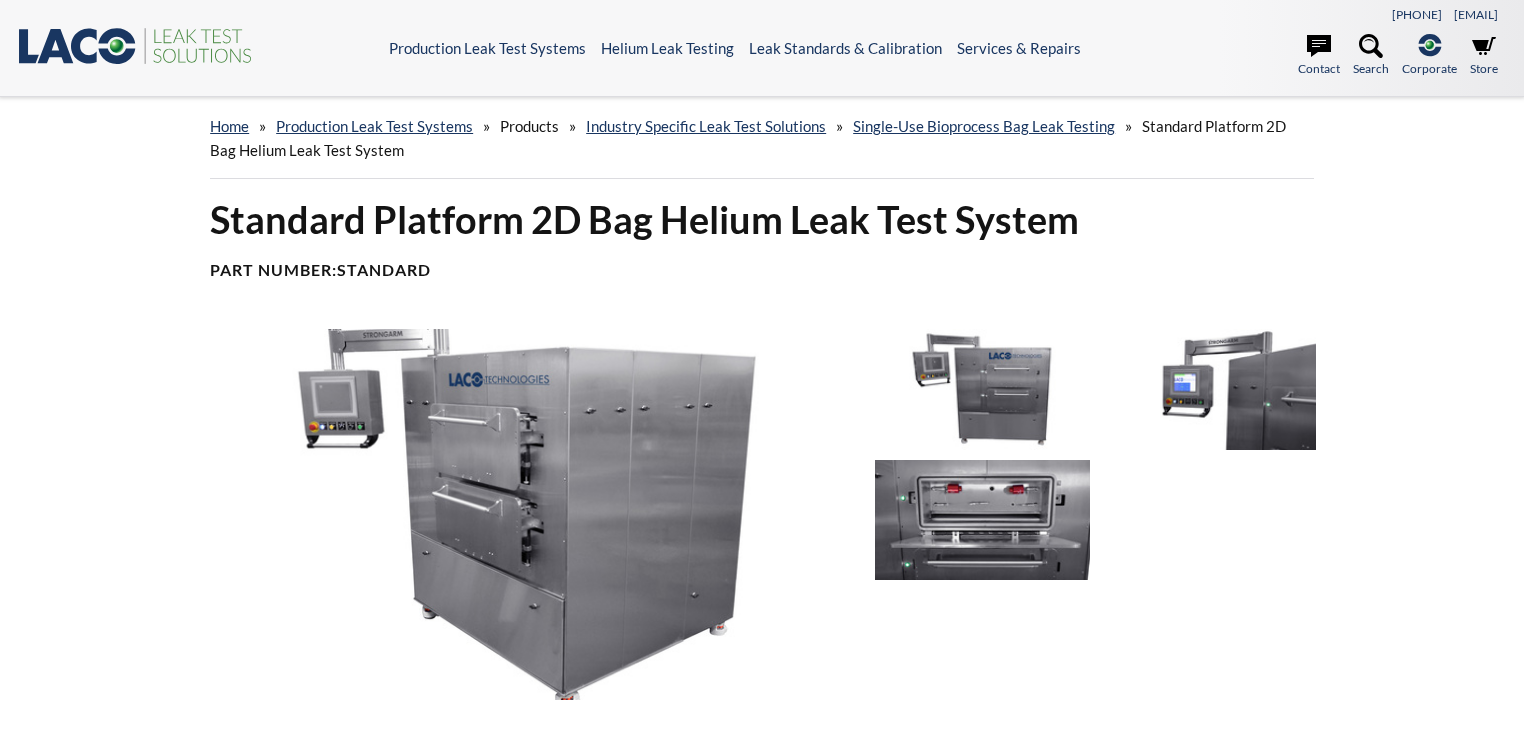 scroll, scrollTop: 0, scrollLeft: 0, axis: both 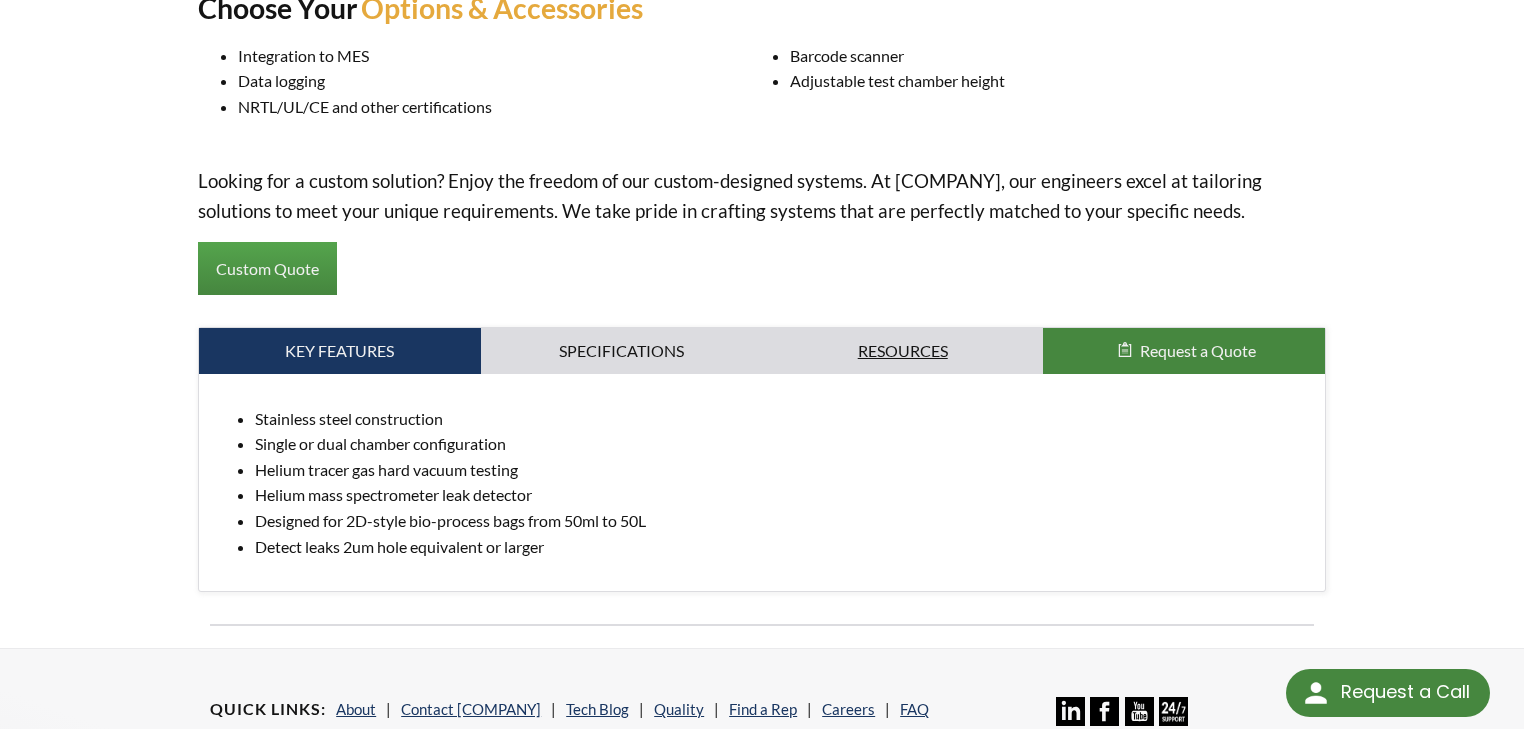 click on "Resources" at bounding box center (339, 351) 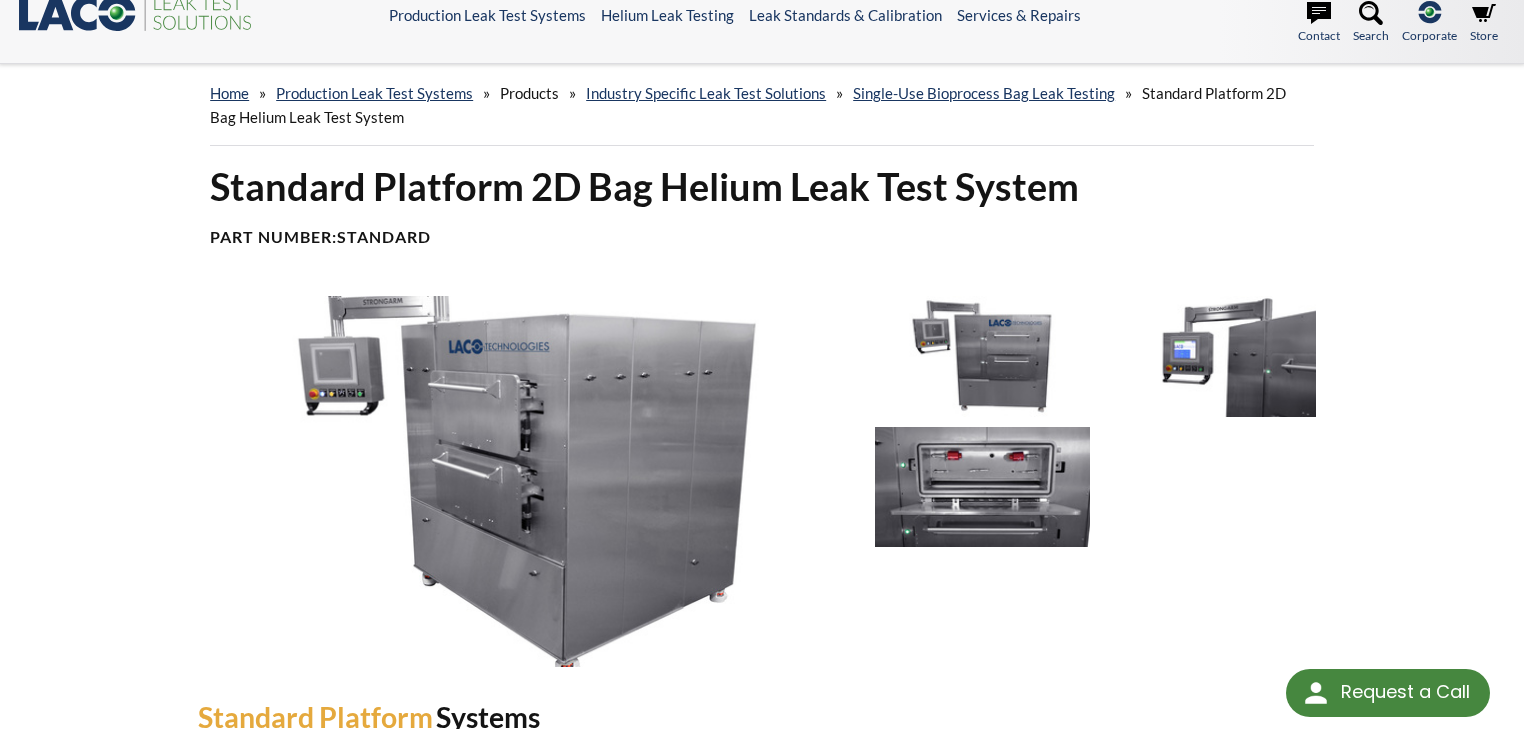 scroll, scrollTop: 0, scrollLeft: 0, axis: both 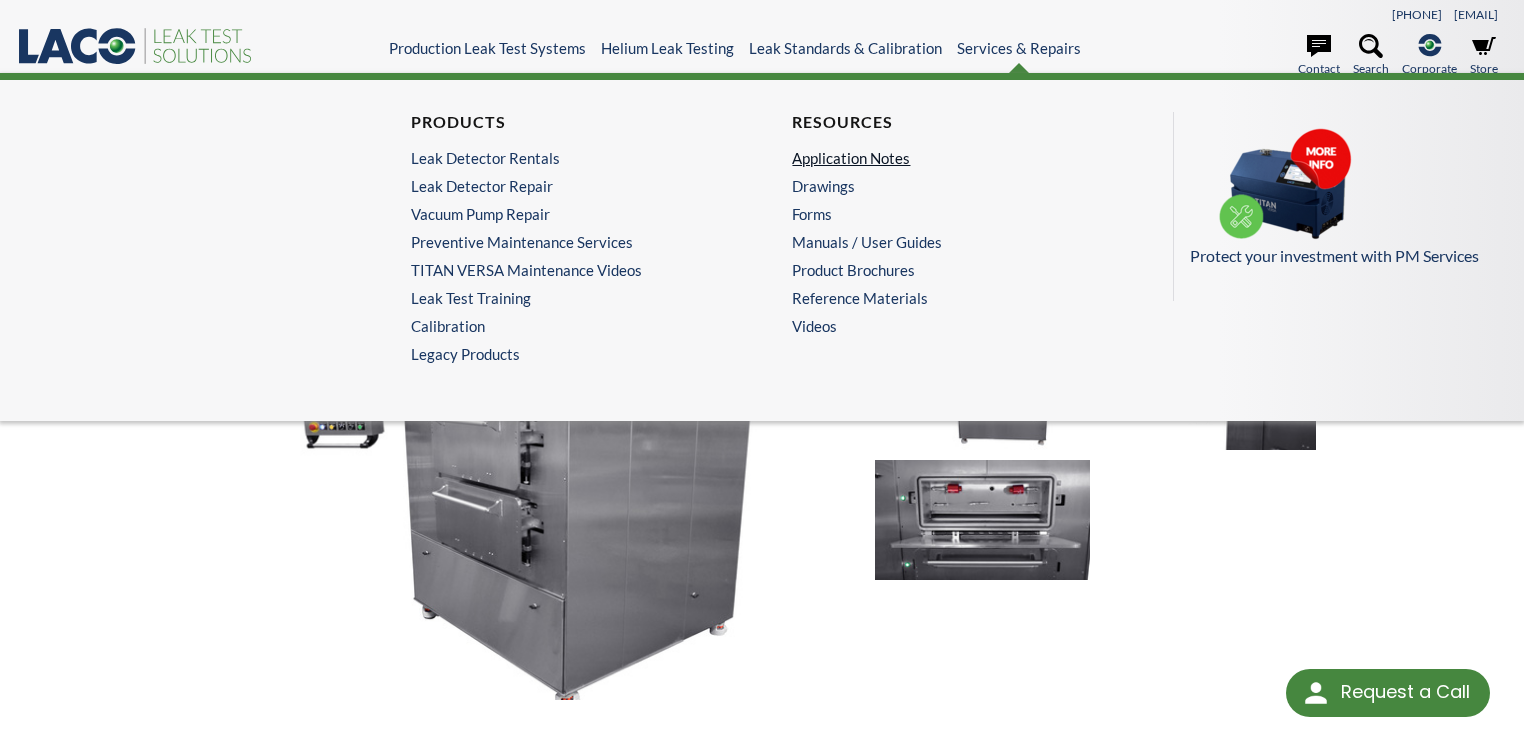 click on "Application Notes" at bounding box center (947, 158) 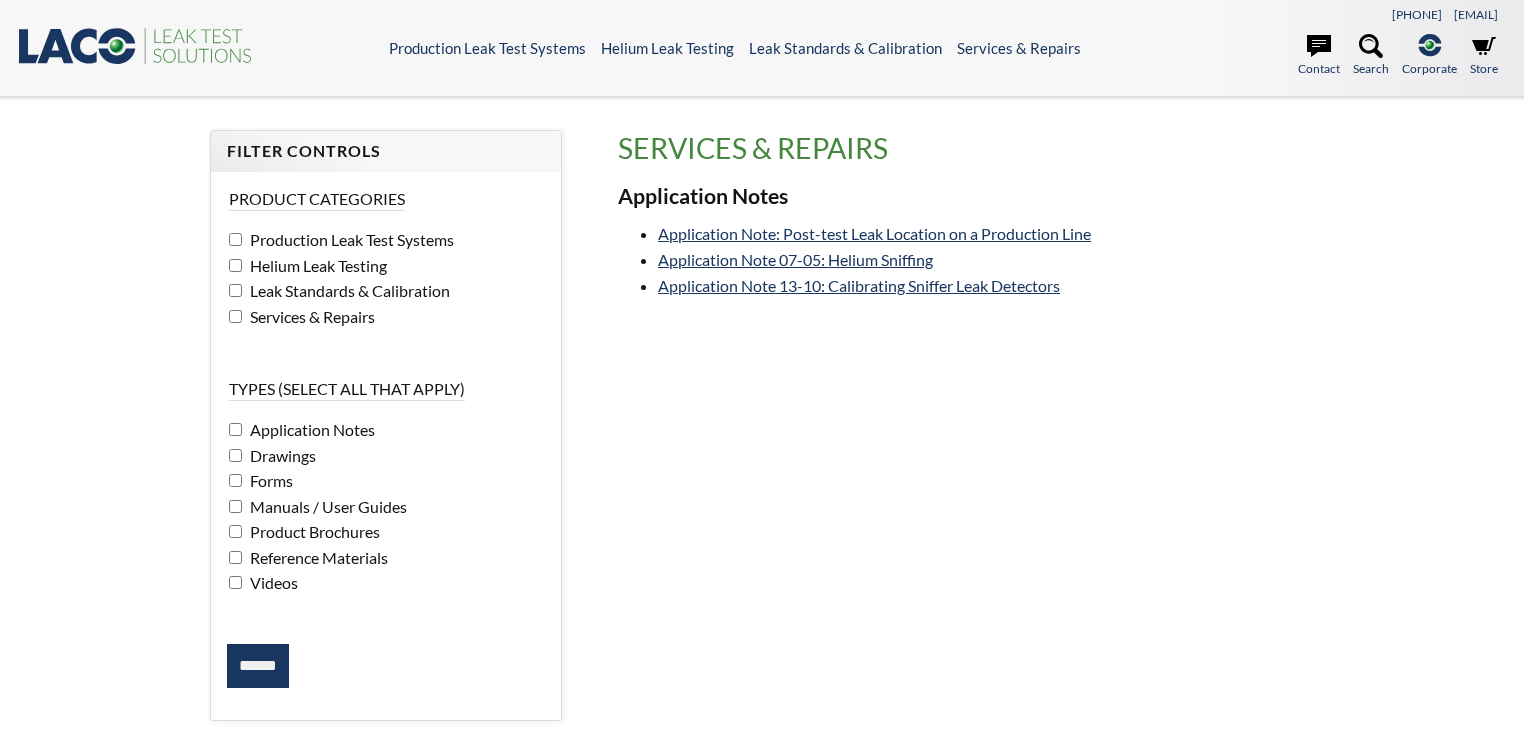 scroll, scrollTop: 0, scrollLeft: 0, axis: both 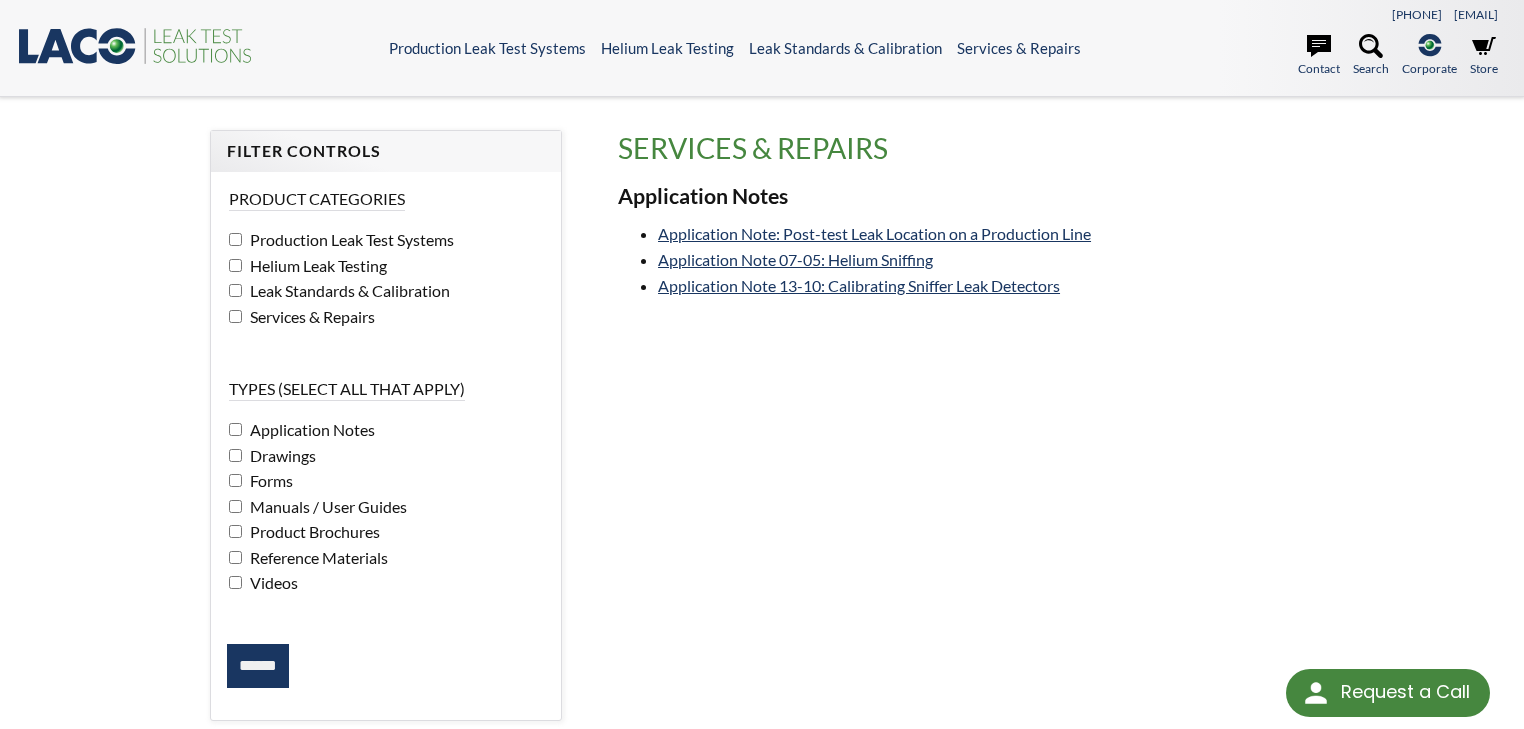 click on "******" at bounding box center (258, 666) 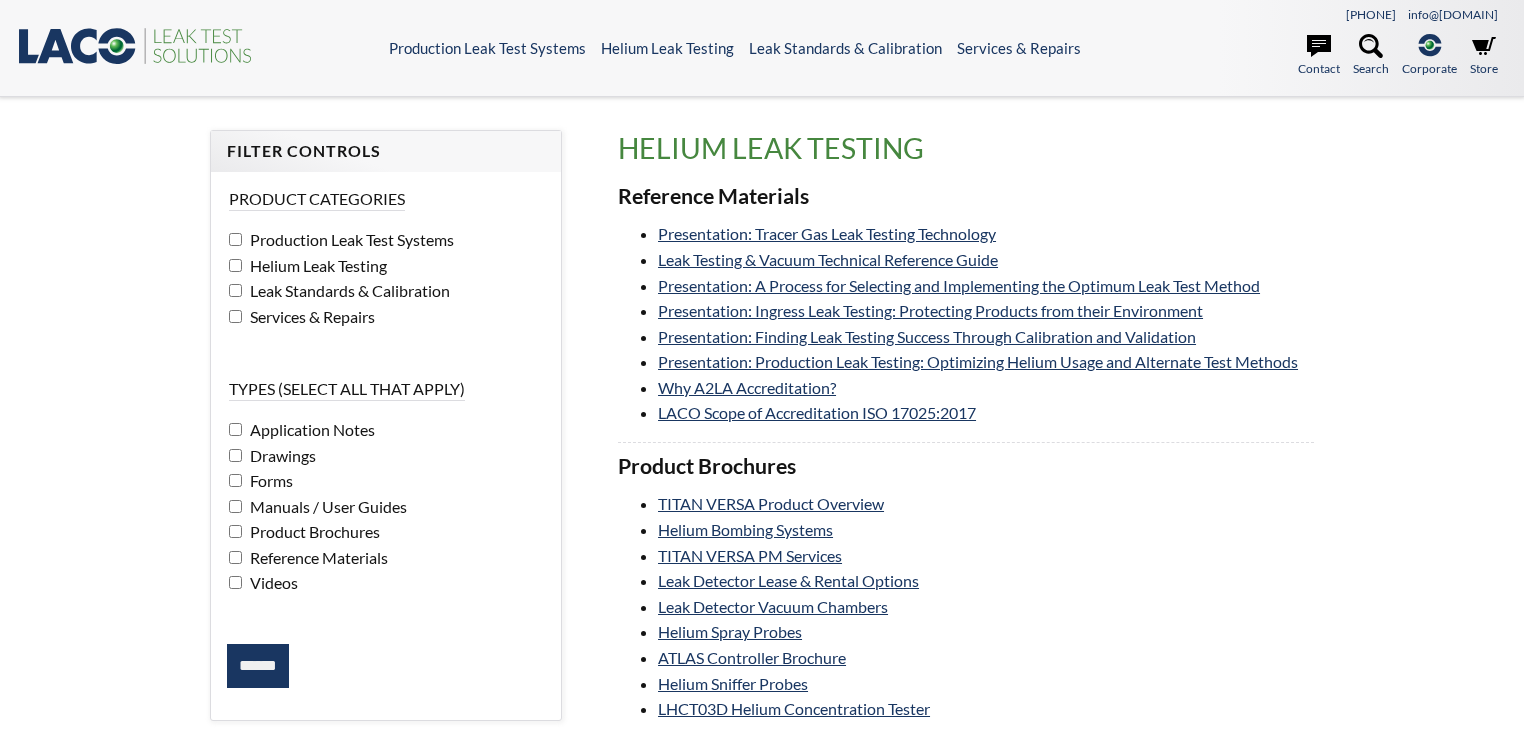 scroll, scrollTop: 0, scrollLeft: 0, axis: both 